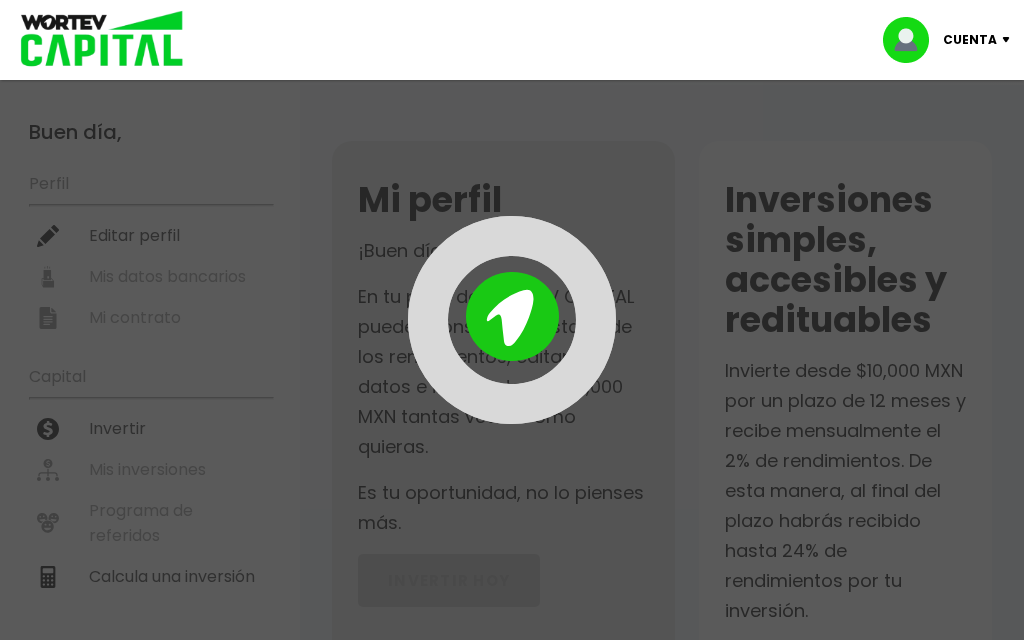 scroll, scrollTop: 0, scrollLeft: 0, axis: both 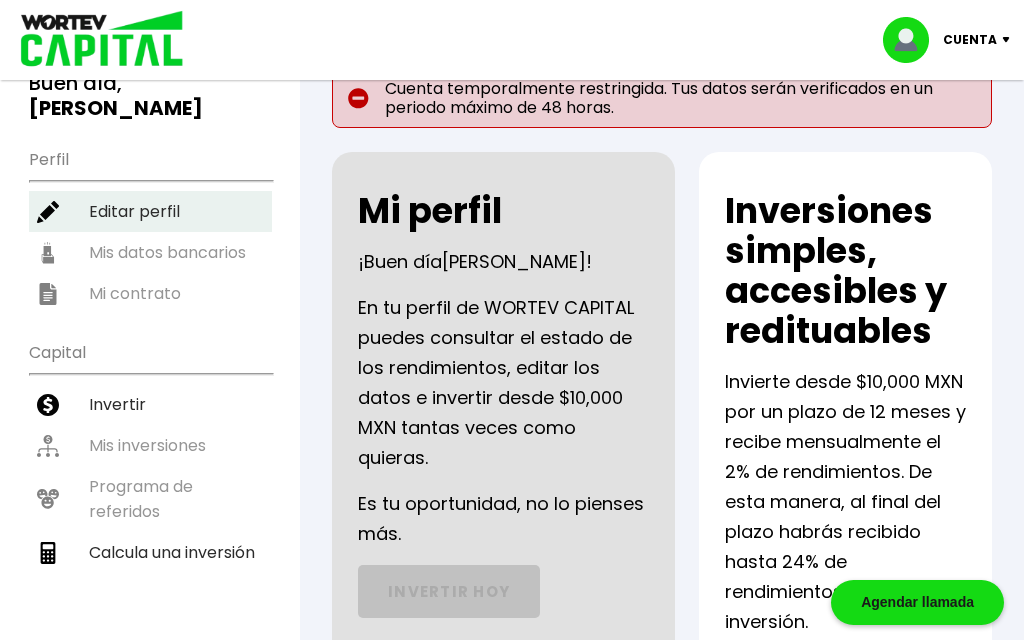 click on "Editar perfil" at bounding box center (150, 211) 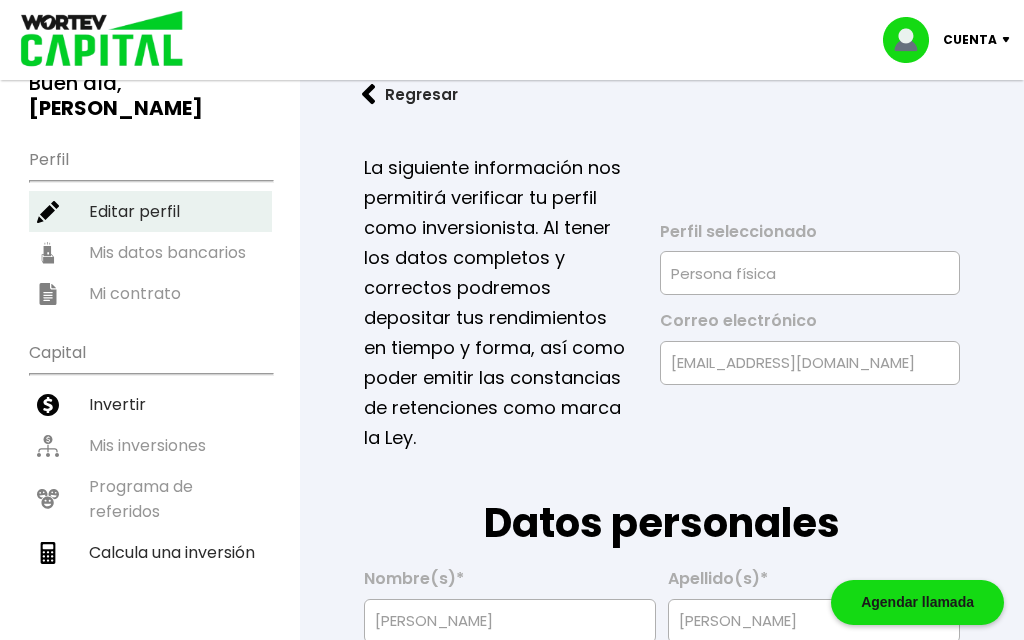 type on "[DATE]" 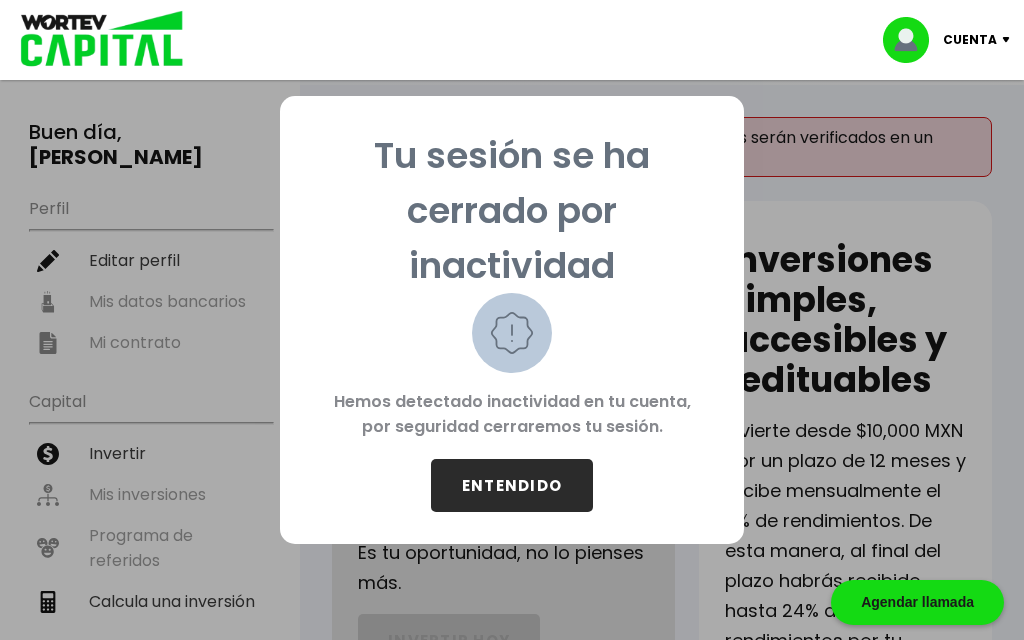 click on "ENTENDIDO" at bounding box center [512, 485] 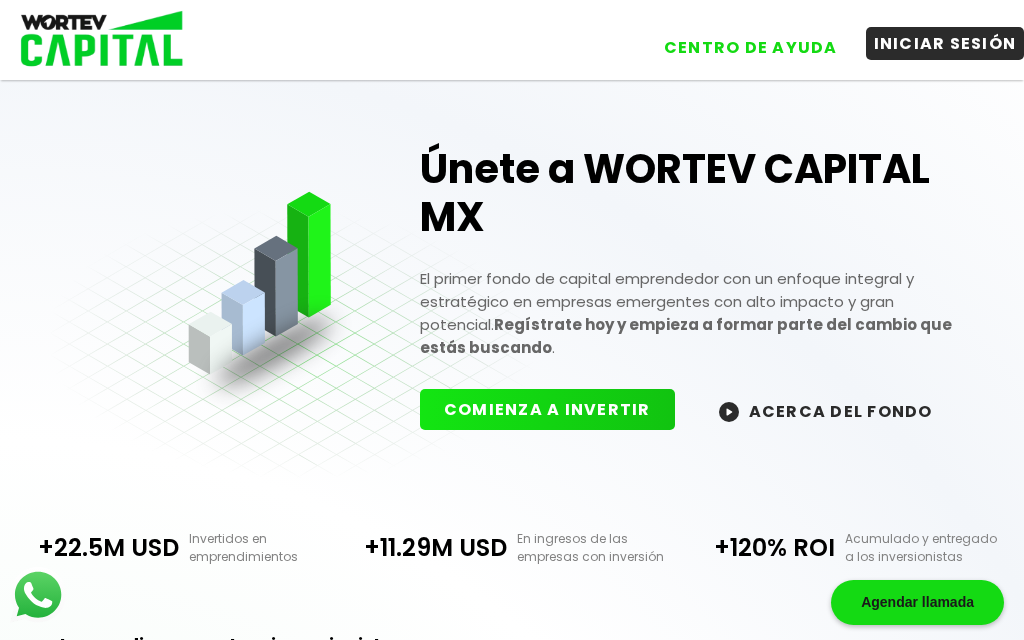 click on "INICIAR SESIÓN" at bounding box center [945, 43] 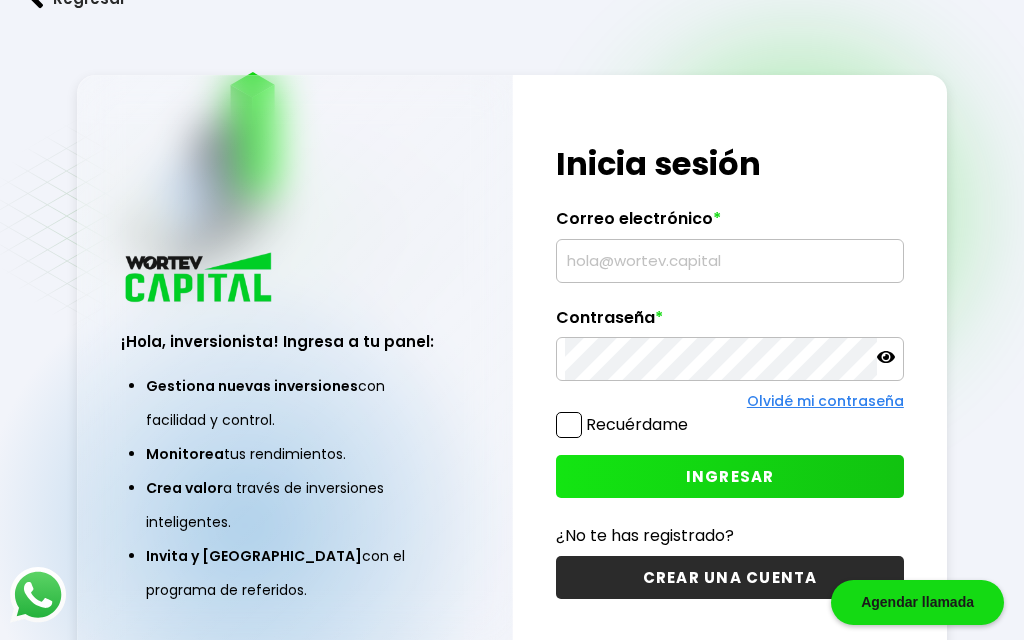 type on "[EMAIL_ADDRESS][DOMAIN_NAME]" 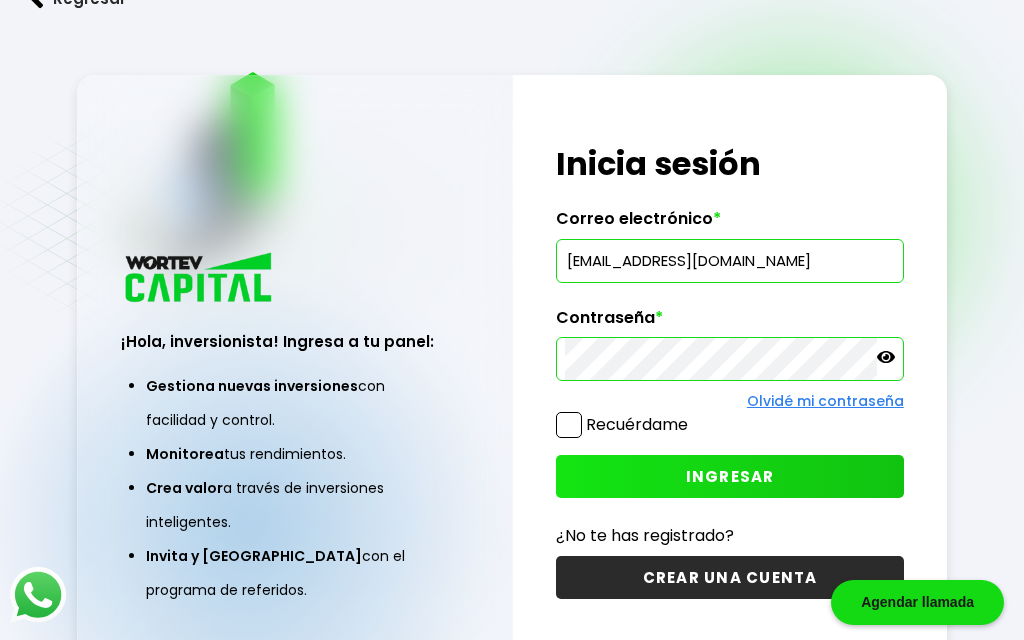 click on "INGRESAR" at bounding box center [730, 476] 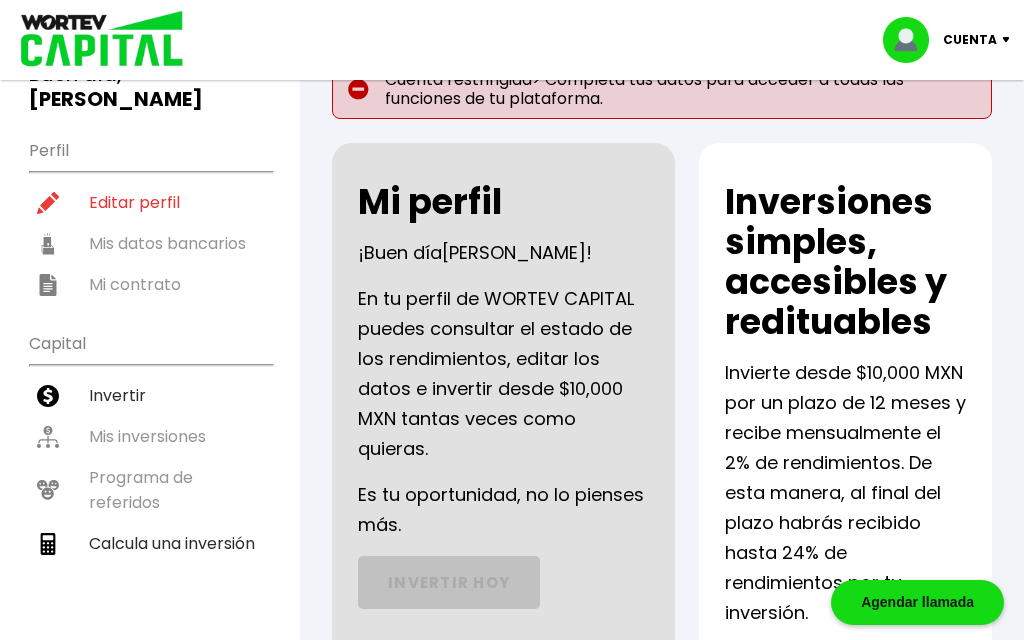 scroll, scrollTop: 66, scrollLeft: 0, axis: vertical 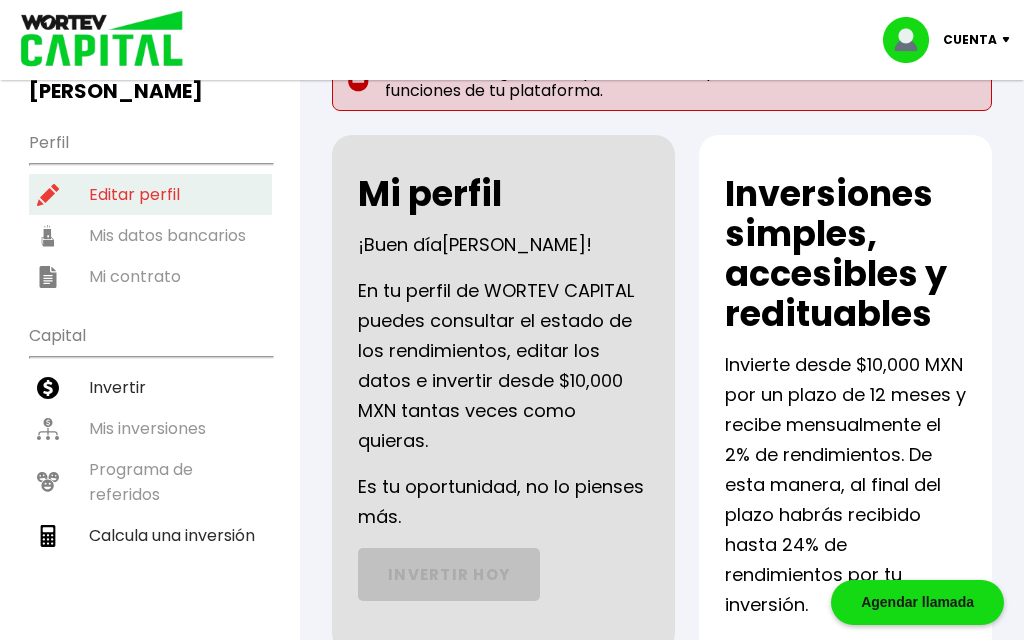 click on "Editar perfil" at bounding box center [150, 194] 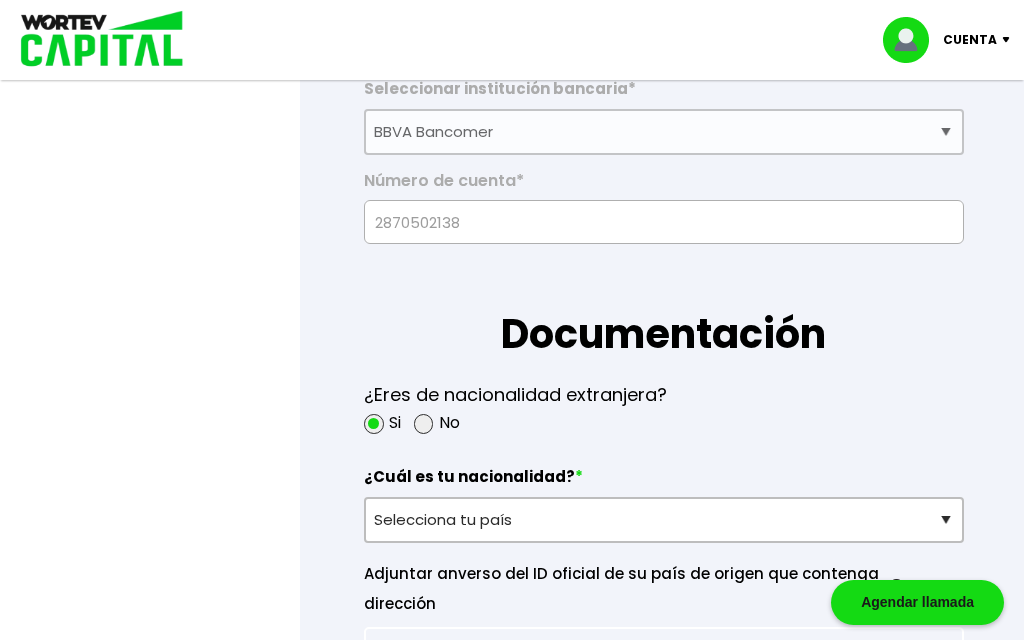 scroll, scrollTop: 1635, scrollLeft: 0, axis: vertical 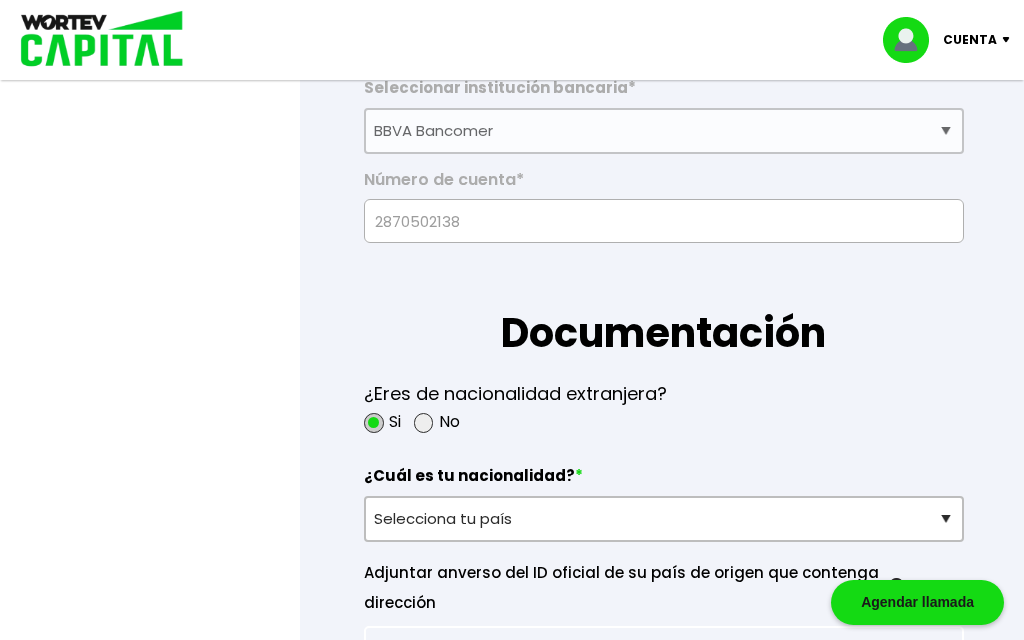 click at bounding box center [374, 423] 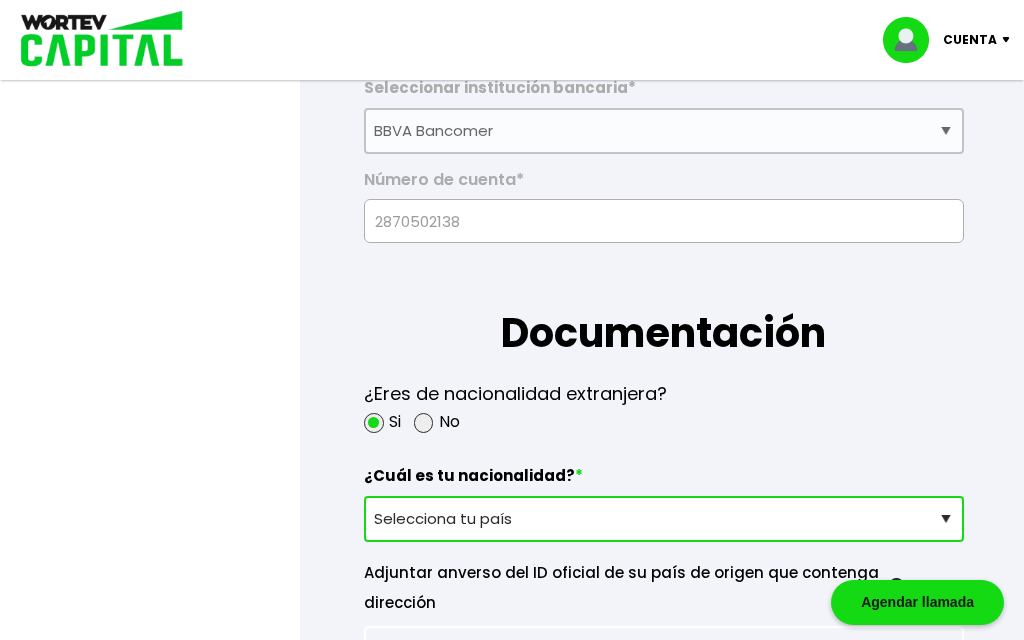 click on "Selecciona tu país [GEOGRAPHIC_DATA] [GEOGRAPHIC_DATA] [GEOGRAPHIC_DATA] [GEOGRAPHIC_DATA] [GEOGRAPHIC_DATA] [GEOGRAPHIC_DATA] [GEOGRAPHIC_DATA] [GEOGRAPHIC_DATA] [GEOGRAPHIC_DATA] [GEOGRAPHIC_DATA] [GEOGRAPHIC_DATA] [GEOGRAPHIC_DATA] [GEOGRAPHIC_DATA] [GEOGRAPHIC_DATA] [GEOGRAPHIC_DATA] [GEOGRAPHIC_DATA] [GEOGRAPHIC_DATA] [GEOGRAPHIC_DATA] [GEOGRAPHIC_DATA][PERSON_NAME][GEOGRAPHIC_DATA] [GEOGRAPHIC_DATA] [GEOGRAPHIC_DATA] [GEOGRAPHIC_DATA] [GEOGRAPHIC_DATA] [GEOGRAPHIC_DATA] [GEOGRAPHIC_DATA] [GEOGRAPHIC_DATA] [GEOGRAPHIC_DATA] [GEOGRAPHIC_DATA] [GEOGRAPHIC_DATA] [GEOGRAPHIC_DATA] [GEOGRAPHIC_DATA] [GEOGRAPHIC_DATA] [GEOGRAPHIC_DATA] [GEOGRAPHIC_DATA] [GEOGRAPHIC_DATA] [GEOGRAPHIC_DATA] [GEOGRAPHIC_DATA] [GEOGRAPHIC_DATA] [GEOGRAPHIC_DATA] [GEOGRAPHIC_DATA] [GEOGRAPHIC_DATA] [GEOGRAPHIC_DATA] [GEOGRAPHIC_DATA] [PERSON_NAME][GEOGRAPHIC_DATA] [PERSON_NAME][GEOGRAPHIC_DATA] [PERSON_NAME] [PERSON_NAME][GEOGRAPHIC_DATA] [GEOGRAPHIC_DATA] [GEOGRAPHIC_DATA] [GEOGRAPHIC_DATA] [GEOGRAPHIC_DATA] [GEOGRAPHIC_DATA] [GEOGRAPHIC_DATA] [GEOGRAPHIC_DATA][PERSON_NAME] [GEOGRAPHIC_DATA] [GEOGRAPHIC_DATA] [GEOGRAPHIC_DATA] [GEOGRAPHIC_DATA] [GEOGRAPHIC_DATA] [GEOGRAPHIC_DATA] [GEOGRAPHIC_DATA] [GEOGRAPHIC_DATA] [GEOGRAPHIC_DATA] [GEOGRAPHIC_DATA] [GEOGRAPHIC_DATA] [GEOGRAPHIC_DATA] [GEOGRAPHIC_DATA] [GEOGRAPHIC_DATA] [GEOGRAPHIC_DATA] [GEOGRAPHIC_DATA] [US_STATE] [GEOGRAPHIC_DATA] [GEOGRAPHIC_DATA] [GEOGRAPHIC_DATA] [GEOGRAPHIC_DATA] [GEOGRAPHIC_DATA] [GEOGRAPHIC_DATA] [GEOGRAPHIC_DATA] [GEOGRAPHIC_DATA] [GEOGRAPHIC_DATA]-[GEOGRAPHIC_DATA] [GEOGRAPHIC_DATA] [GEOGRAPHIC_DATA] [GEOGRAPHIC_DATA] [GEOGRAPHIC_DATA] [GEOGRAPHIC_DATA] [GEOGRAPHIC_DATA] [GEOGRAPHIC_DATA] [GEOGRAPHIC_DATA] [GEOGRAPHIC_DATA] [PERSON_NAME] [PERSON_NAME] [GEOGRAPHIC_DATA] [GEOGRAPHIC_DATA] [GEOGRAPHIC_DATA] [GEOGRAPHIC_DATA] [GEOGRAPHIC_DATA] [GEOGRAPHIC_DATA] [GEOGRAPHIC_DATA] [GEOGRAPHIC_DATA] [GEOGRAPHIC_DATA] [GEOGRAPHIC_DATA] [GEOGRAPHIC_DATA] [GEOGRAPHIC_DATA] [GEOGRAPHIC_DATA][PERSON_NAME][GEOGRAPHIC_DATA] [GEOGRAPHIC_DATA] [GEOGRAPHIC_DATA] [GEOGRAPHIC_DATA] [GEOGRAPHIC_DATA] [GEOGRAPHIC_DATA]" at bounding box center [664, 519] 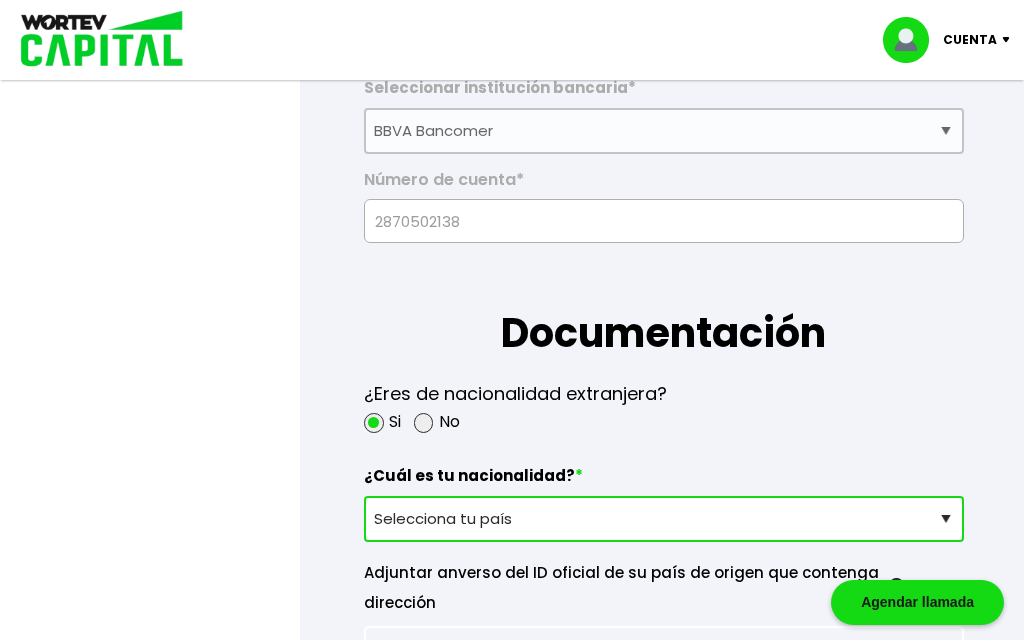 select on "[GEOGRAPHIC_DATA]" 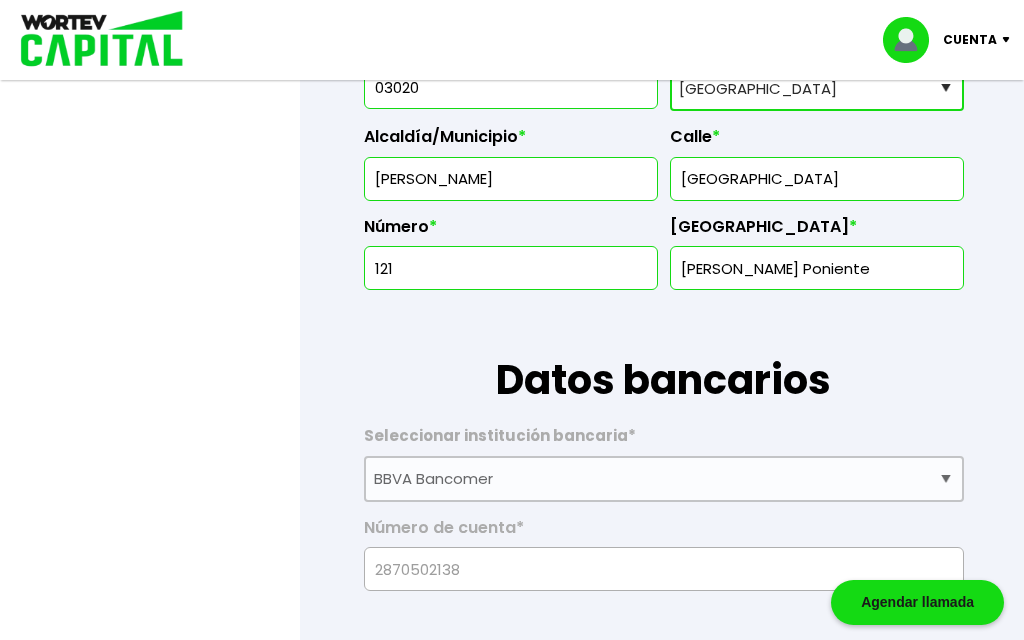 scroll, scrollTop: 962, scrollLeft: 0, axis: vertical 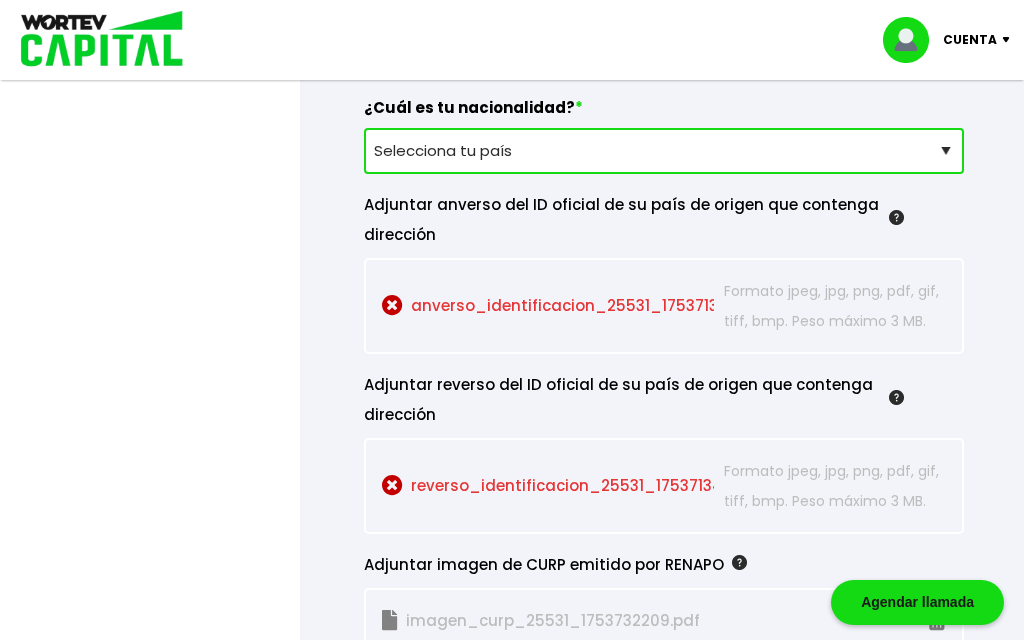 click at bounding box center [392, 305] 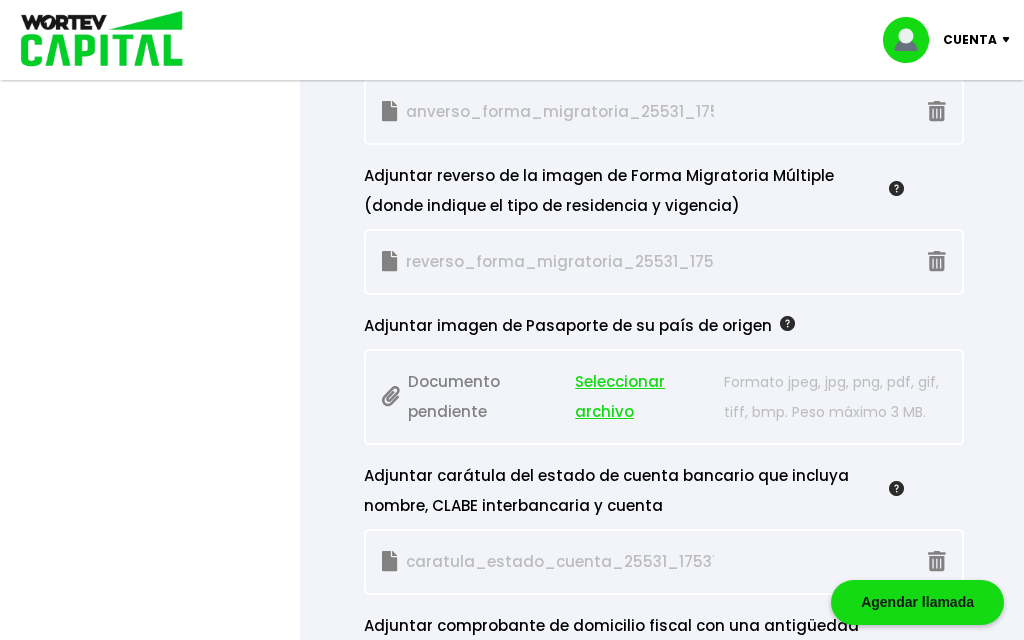 scroll, scrollTop: 2784, scrollLeft: 0, axis: vertical 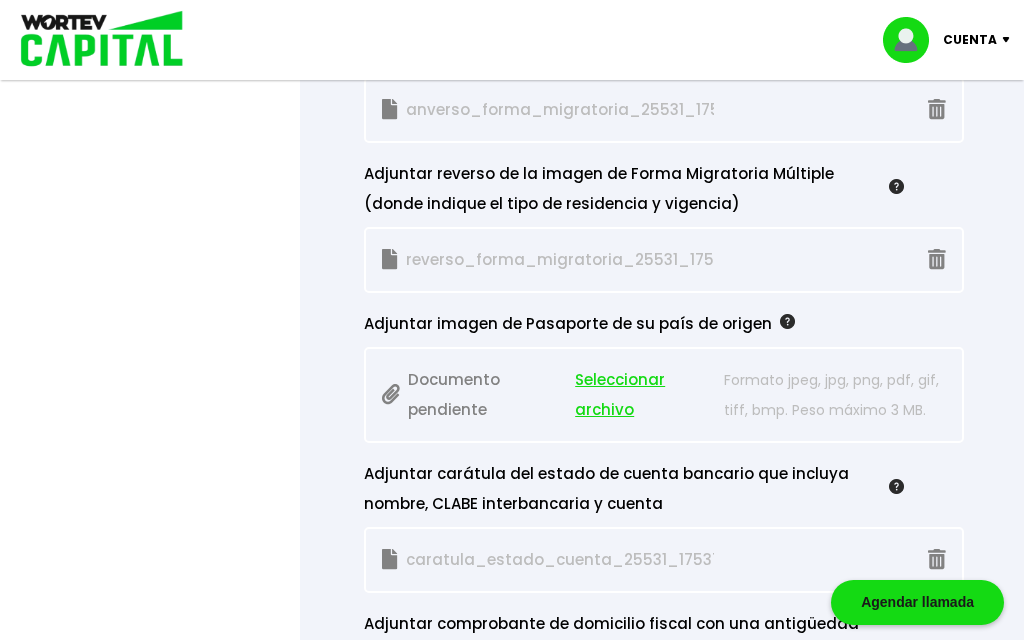 click on "Seleccionar archivo" at bounding box center (644, 395) 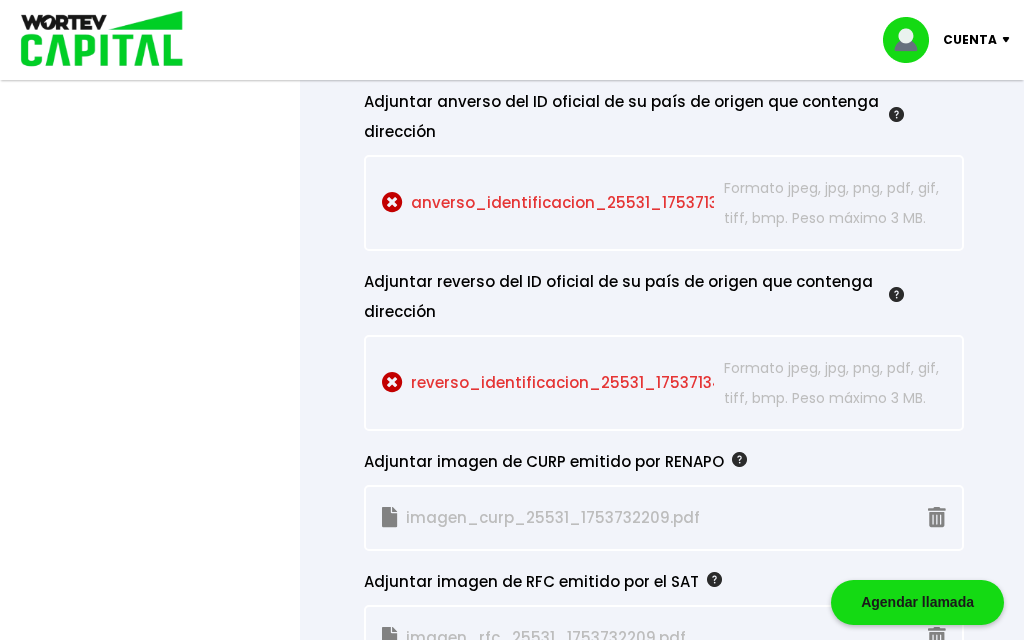 scroll, scrollTop: 2017, scrollLeft: 0, axis: vertical 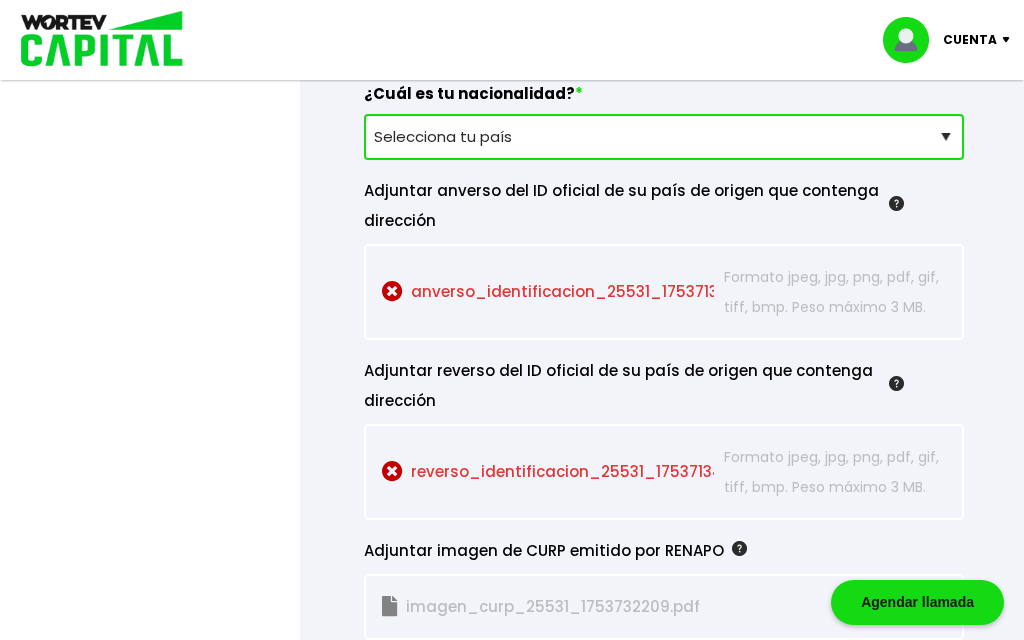 click at bounding box center [392, 291] 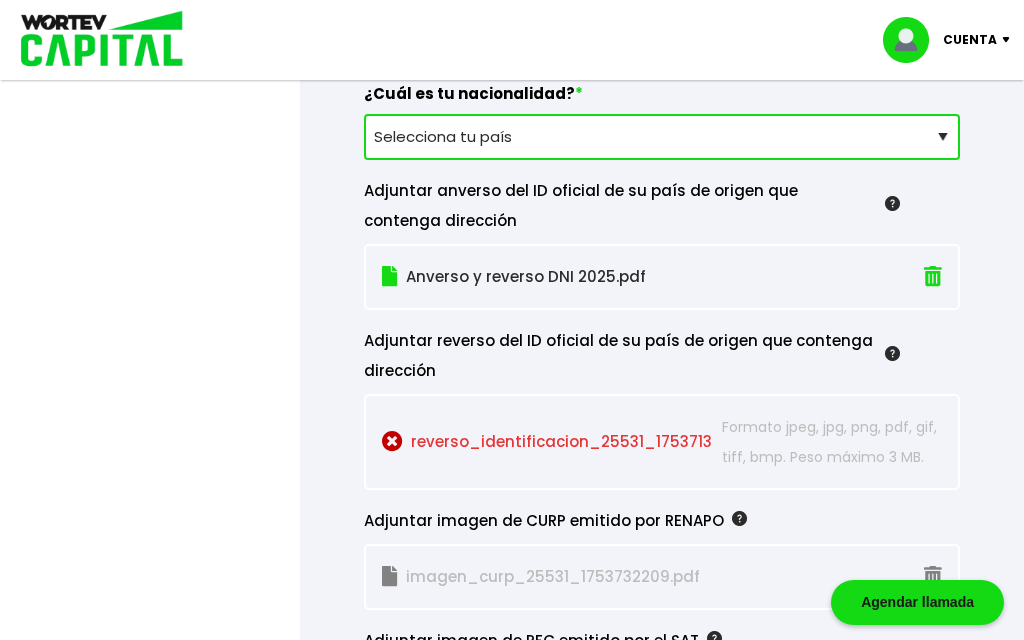click at bounding box center [392, 441] 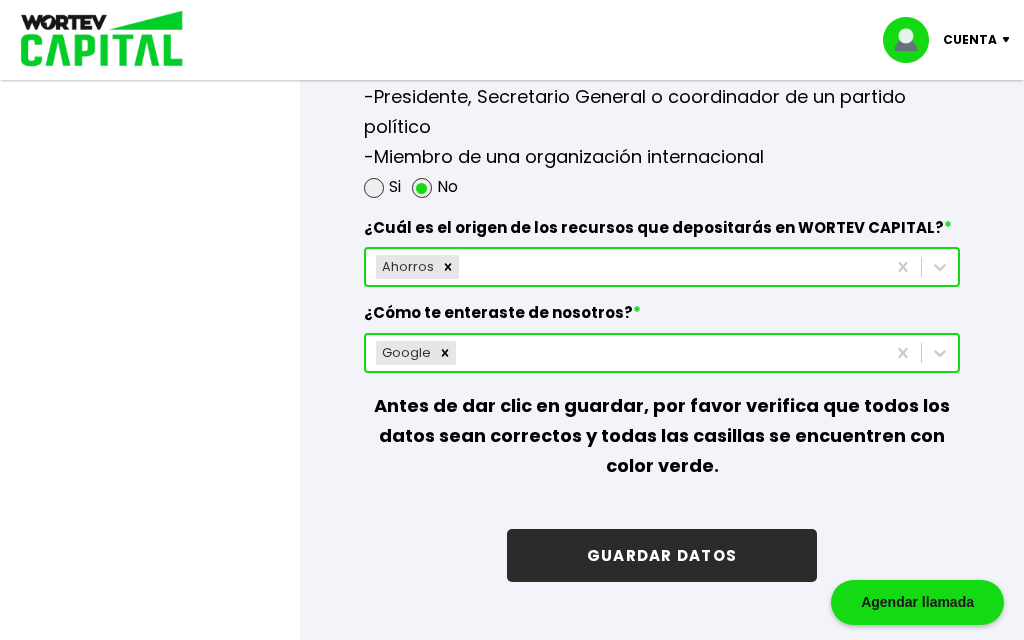 scroll, scrollTop: 3950, scrollLeft: 0, axis: vertical 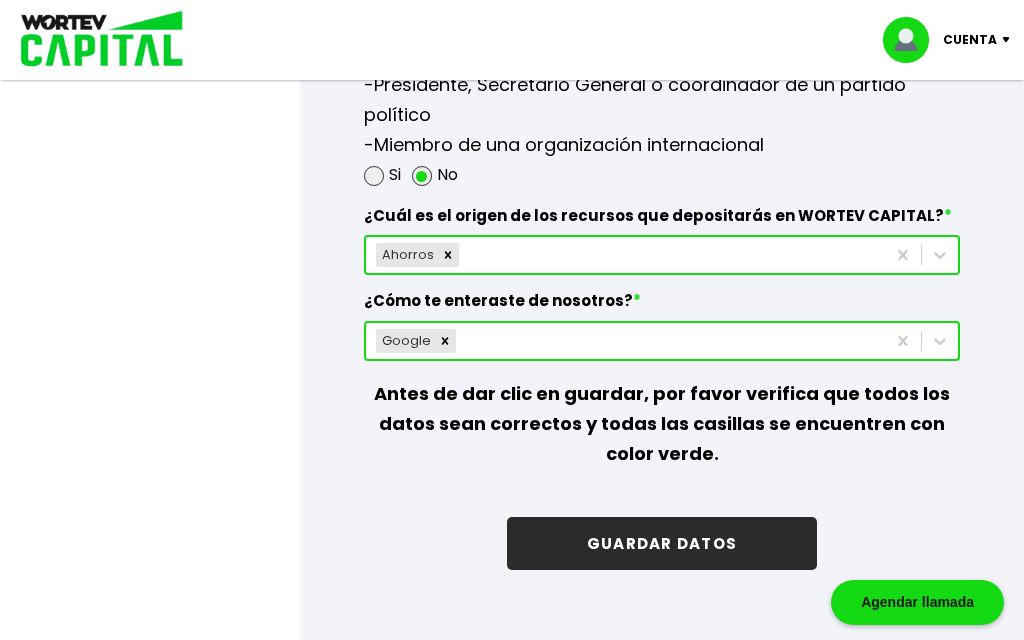 click on "GUARDAR DATOS" at bounding box center [662, 543] 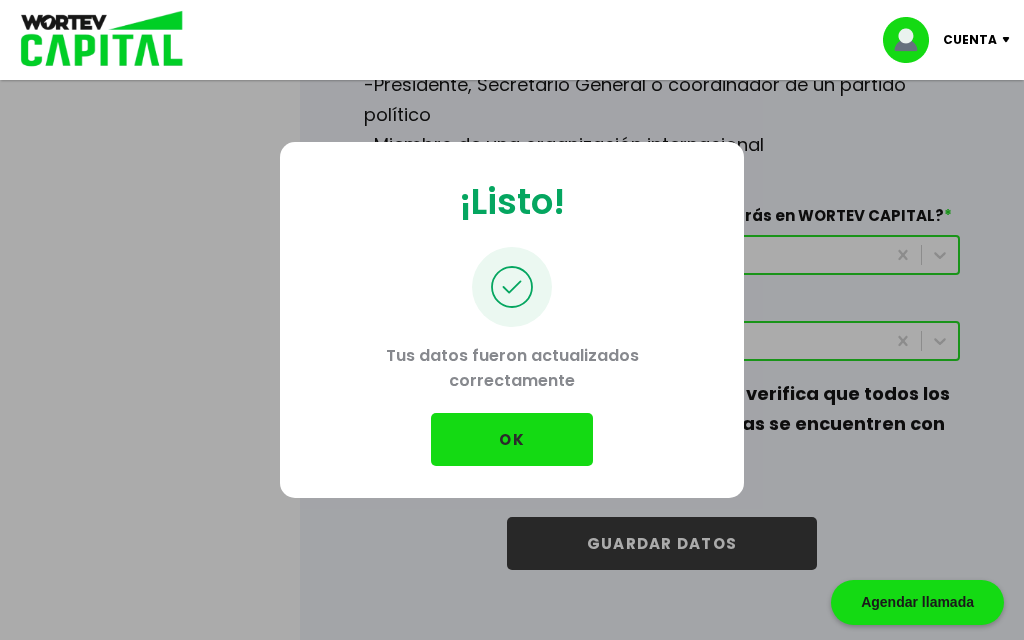 click on "OK" at bounding box center [512, 439] 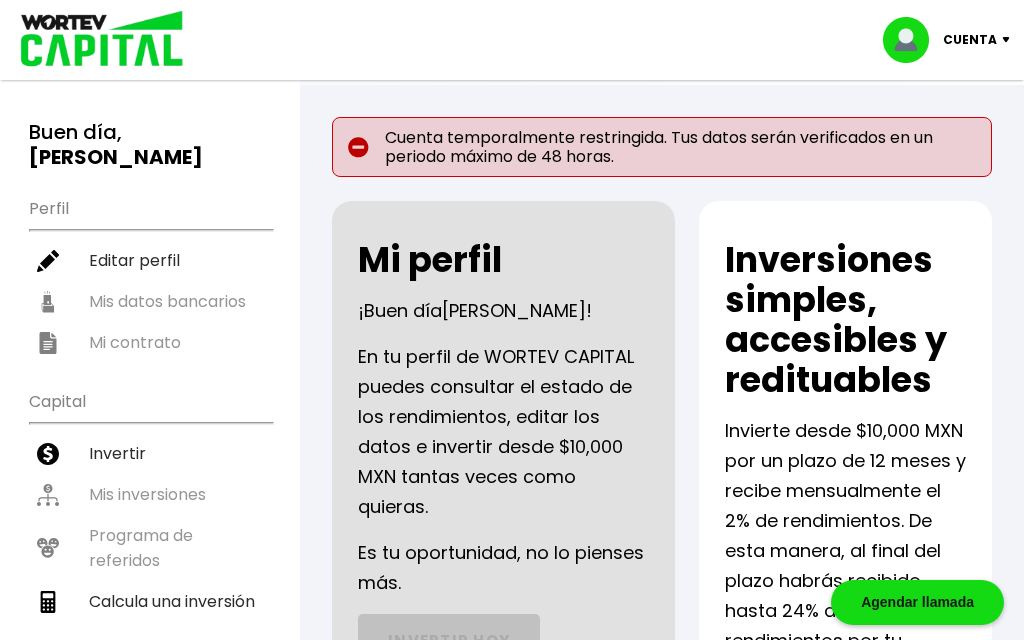 click on "Cuenta" at bounding box center [970, 40] 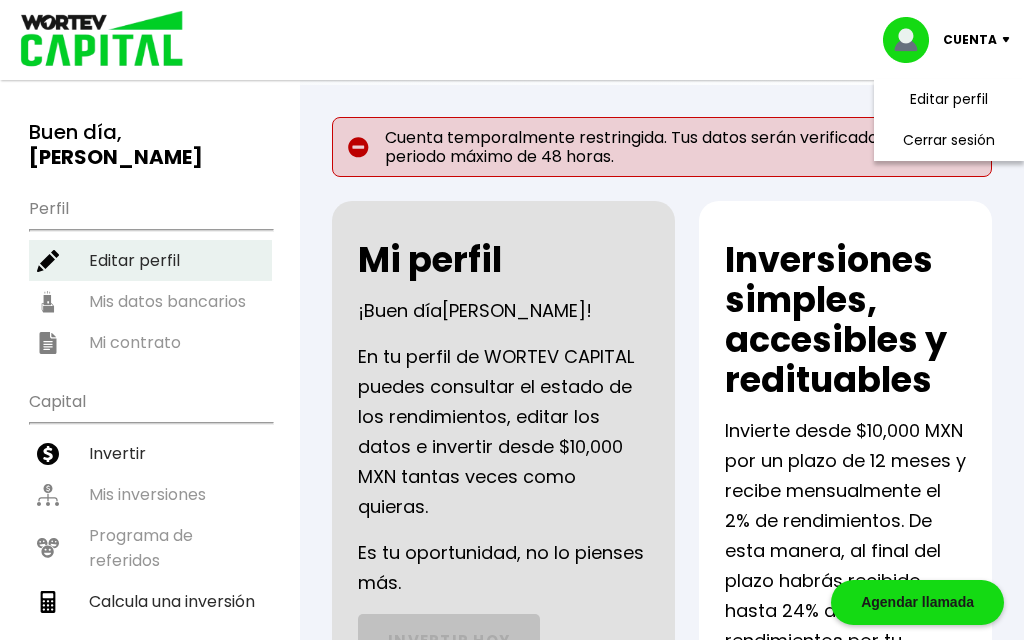 click on "Editar perfil" at bounding box center (150, 260) 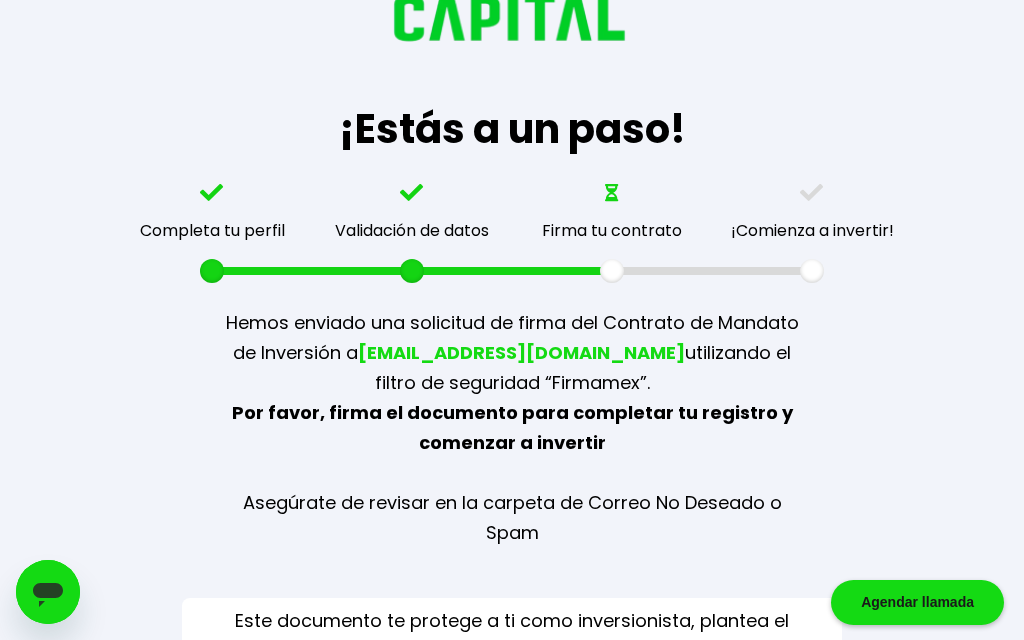 scroll, scrollTop: 119, scrollLeft: 0, axis: vertical 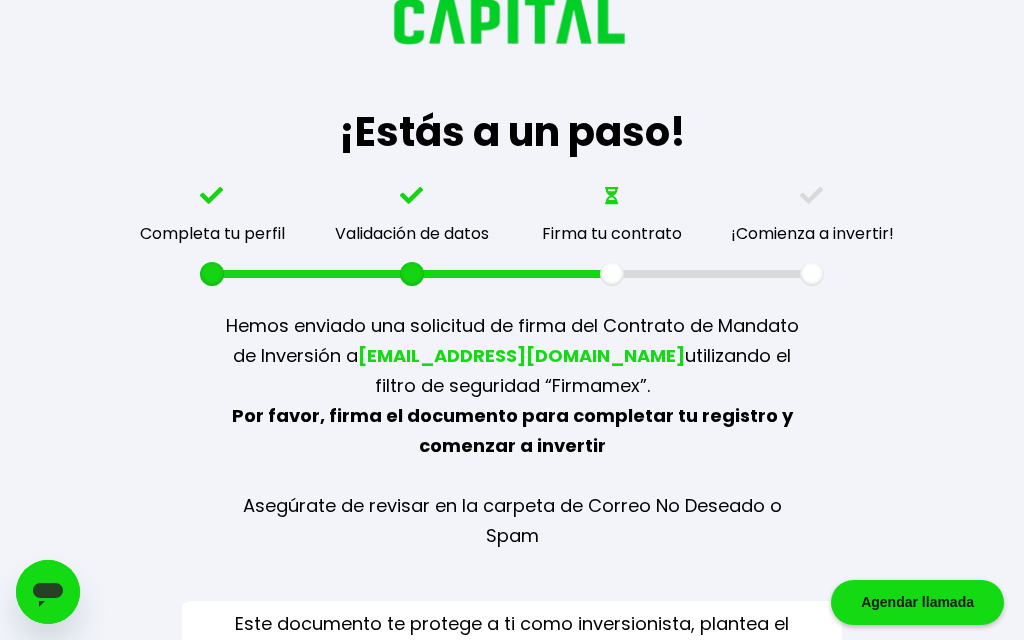click on "[EMAIL_ADDRESS][DOMAIN_NAME]" at bounding box center (521, 355) 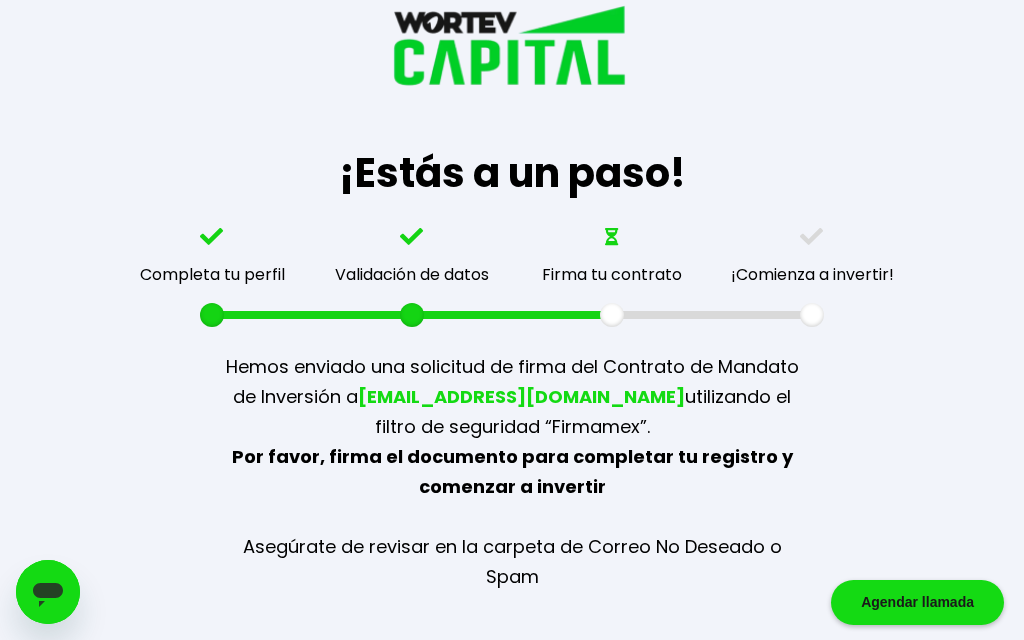 scroll, scrollTop: 246, scrollLeft: 0, axis: vertical 